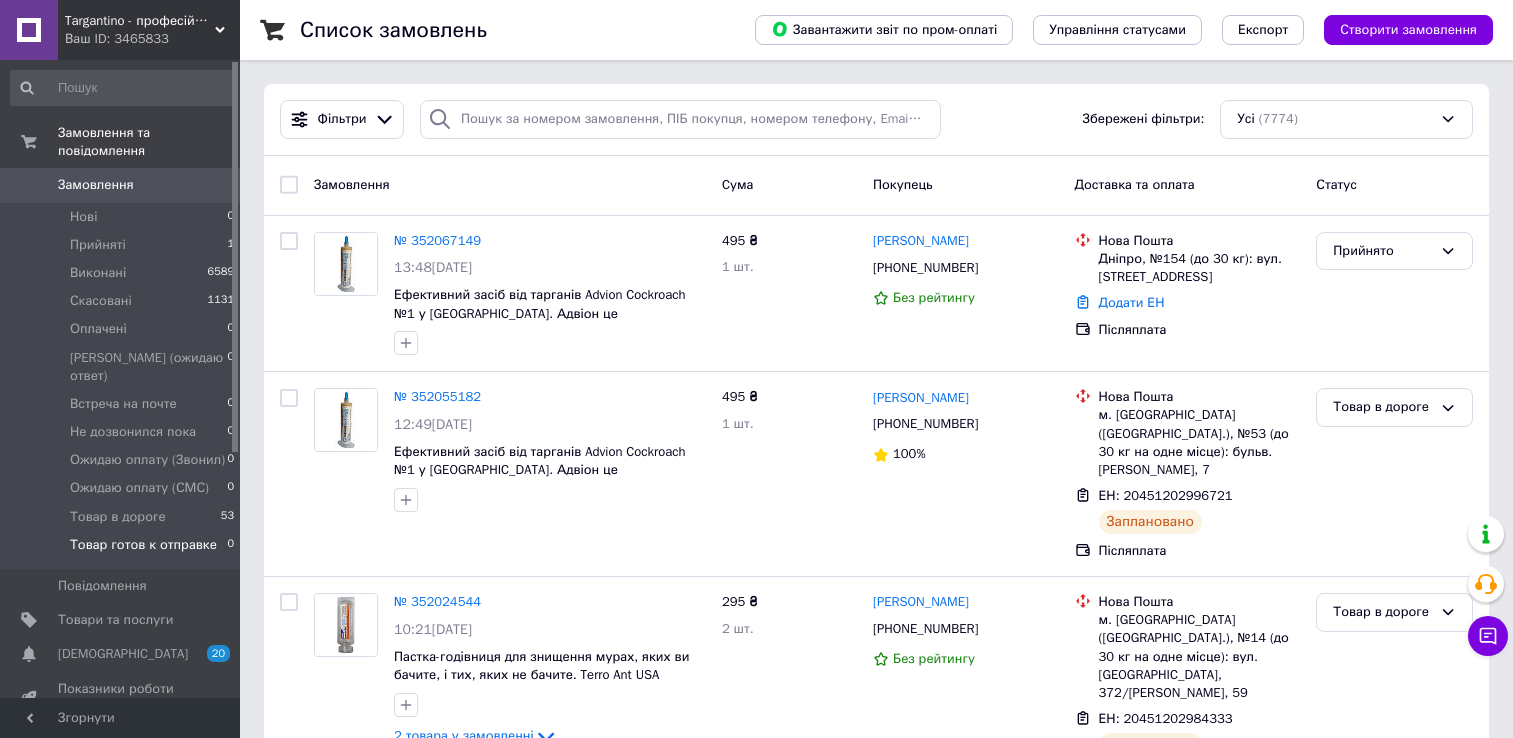 scroll, scrollTop: 0, scrollLeft: 0, axis: both 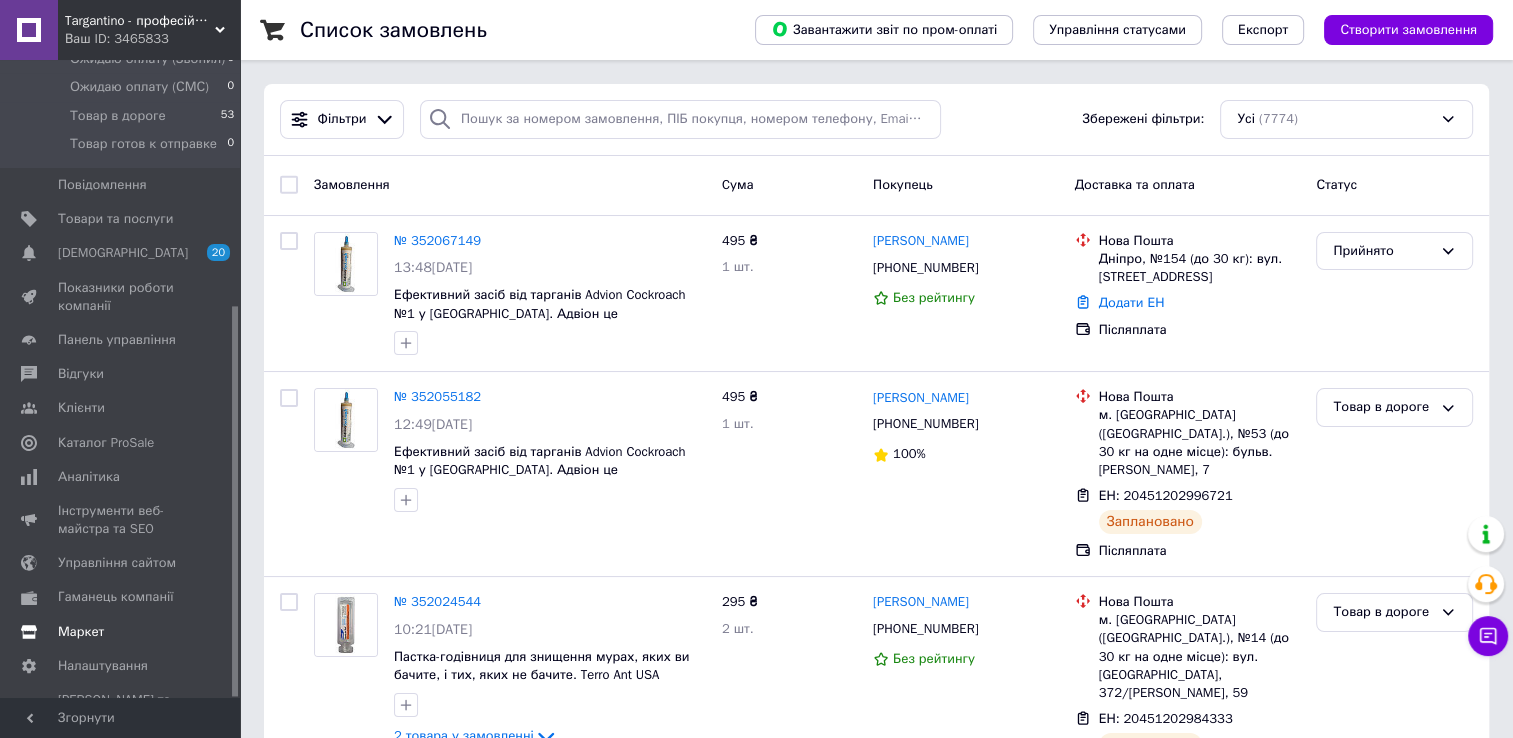 click on "Маркет" at bounding box center [81, 632] 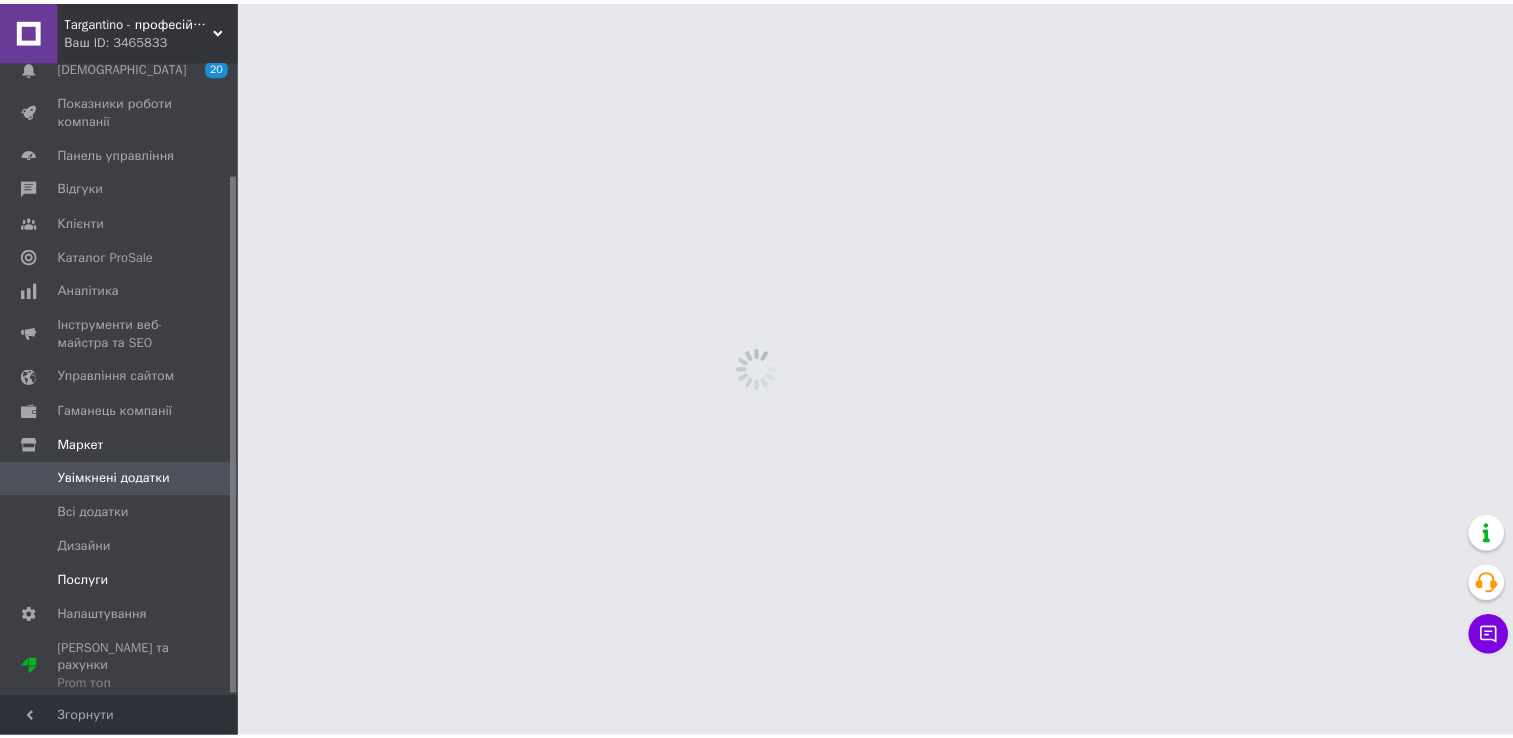 scroll, scrollTop: 139, scrollLeft: 0, axis: vertical 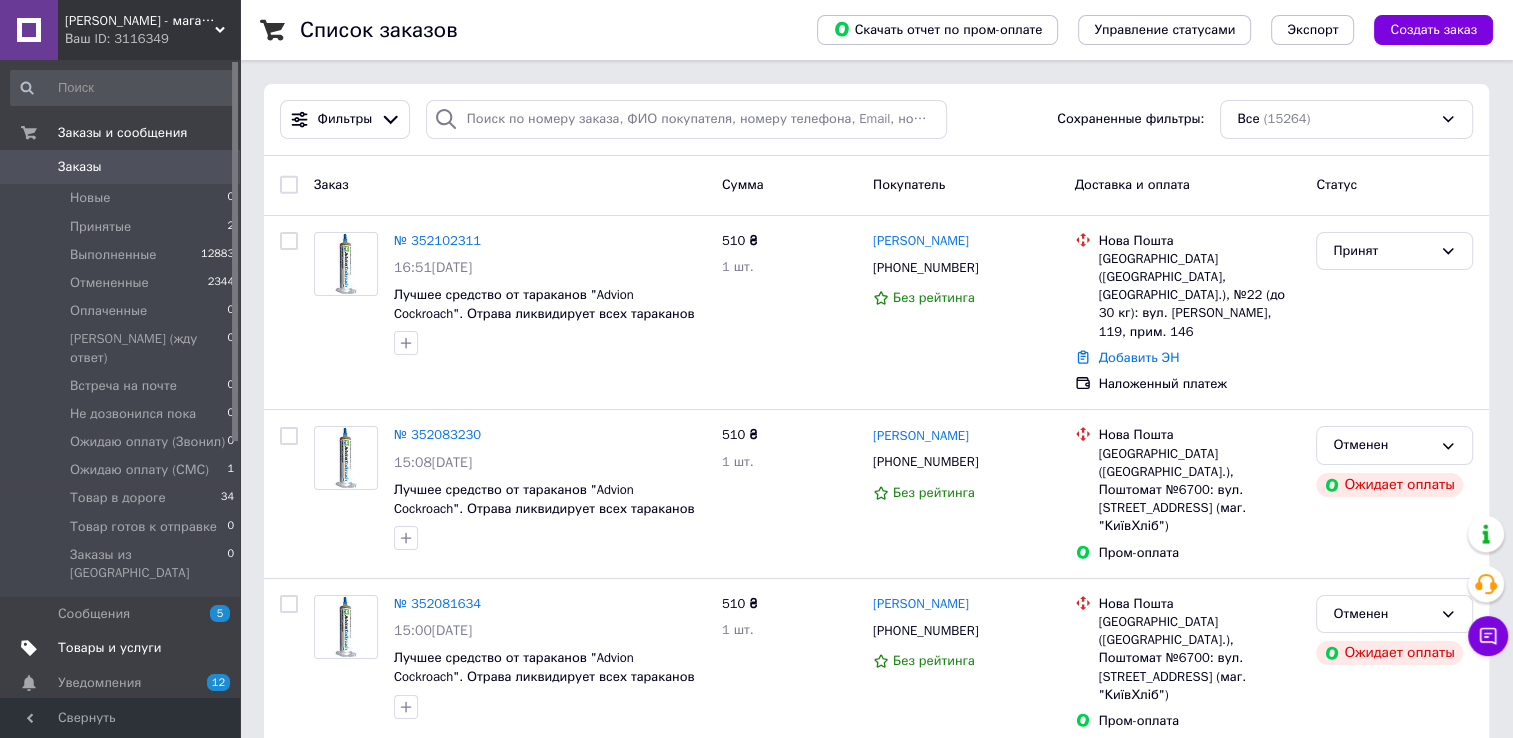 click on "Товары и услуги" at bounding box center [110, 648] 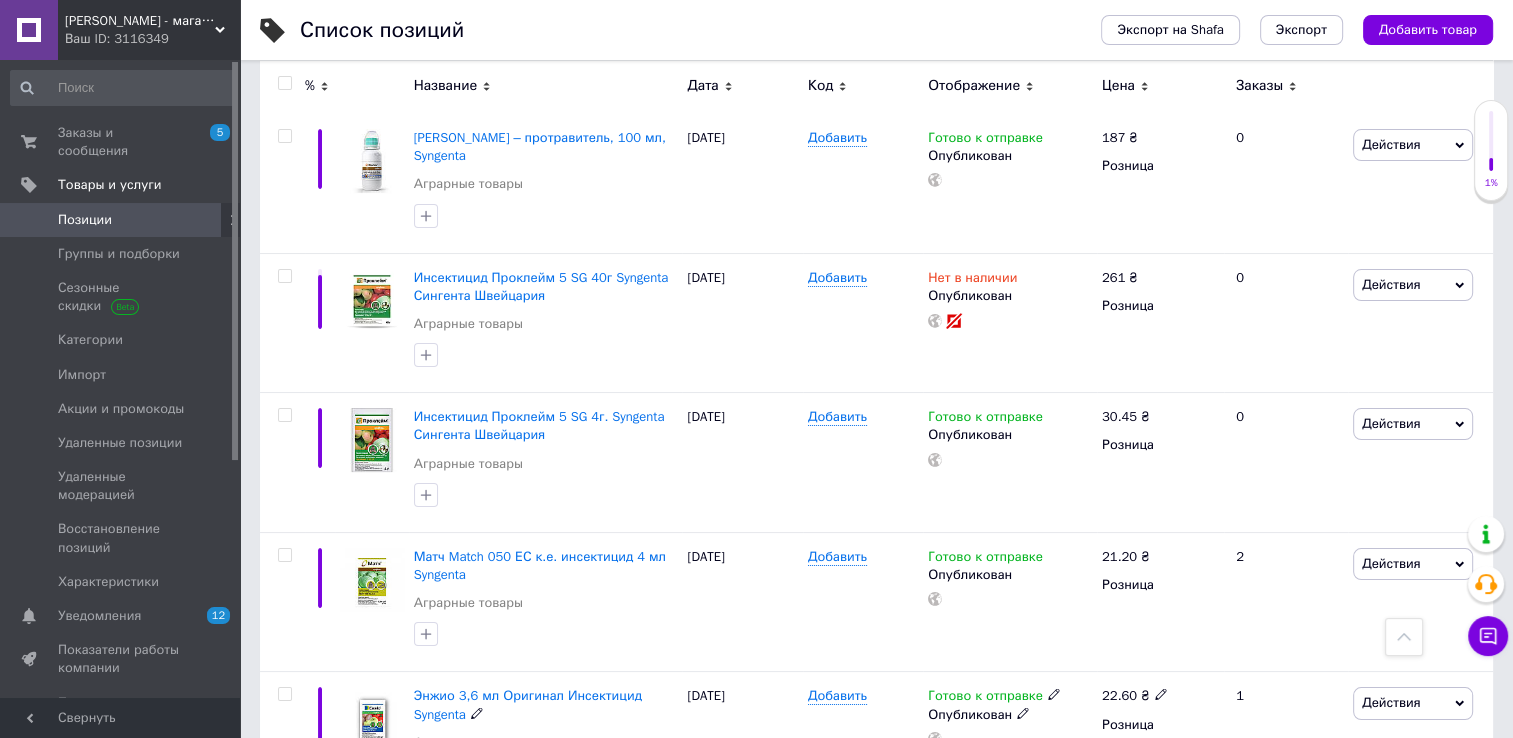scroll, scrollTop: 15252, scrollLeft: 0, axis: vertical 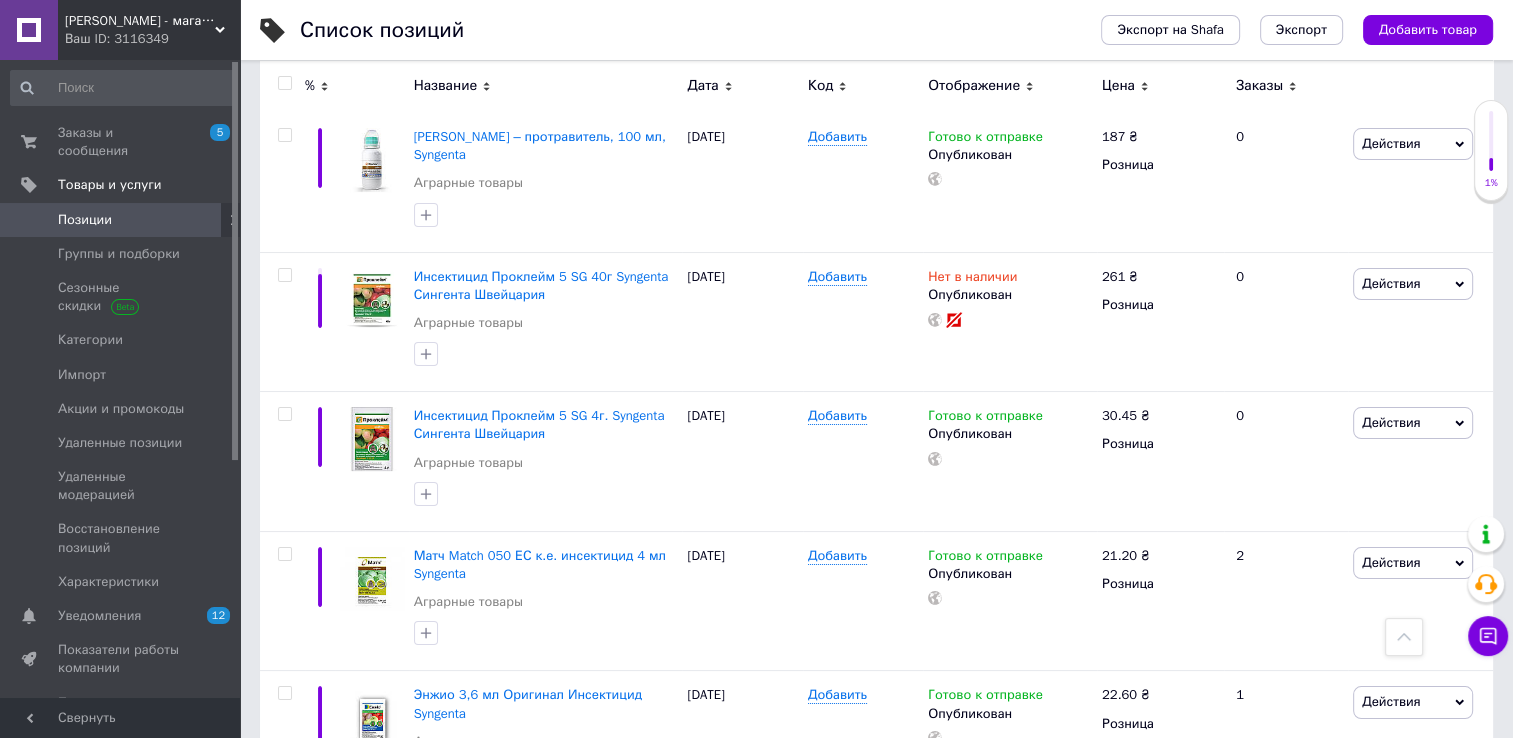 click on "2" at bounding box center [327, 1148] 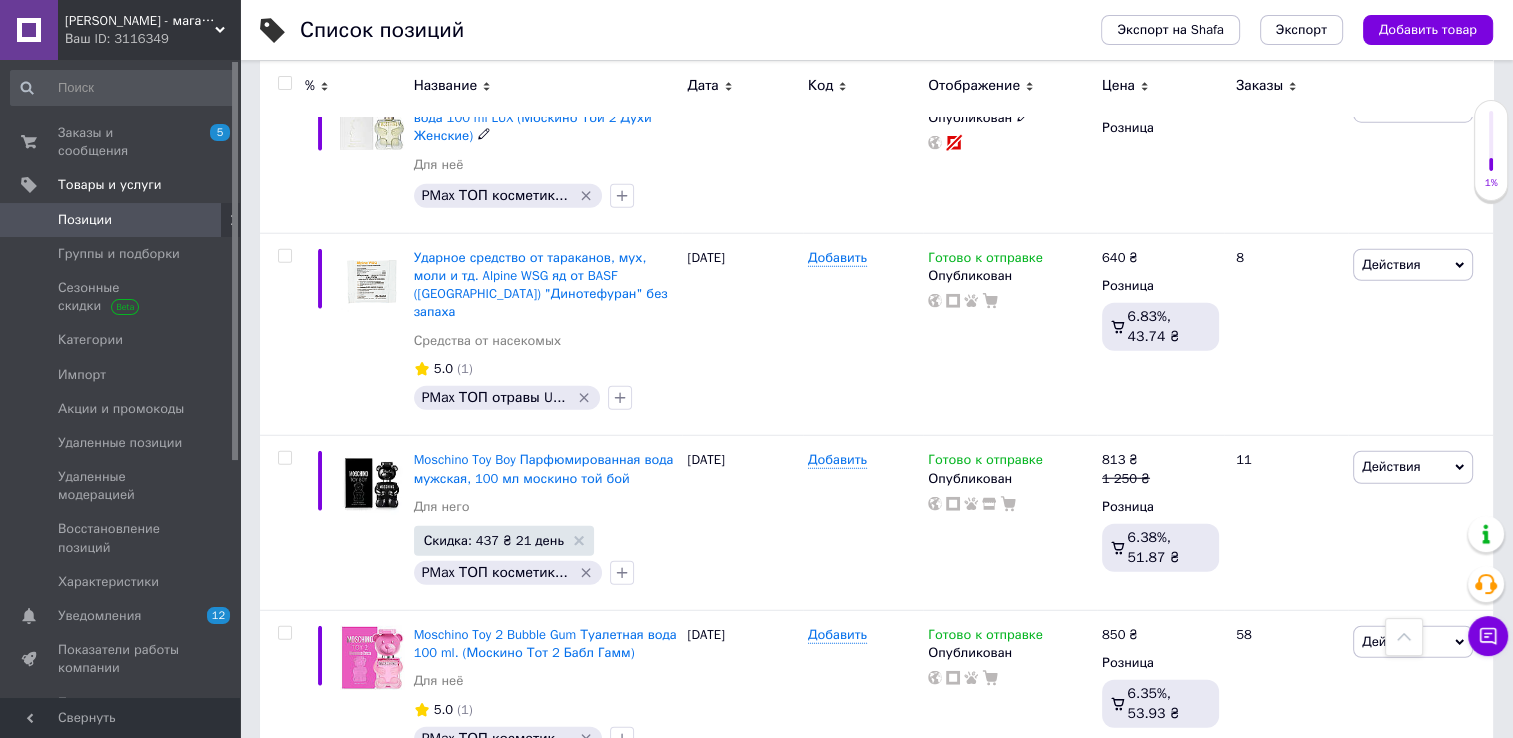 scroll, scrollTop: 5262, scrollLeft: 0, axis: vertical 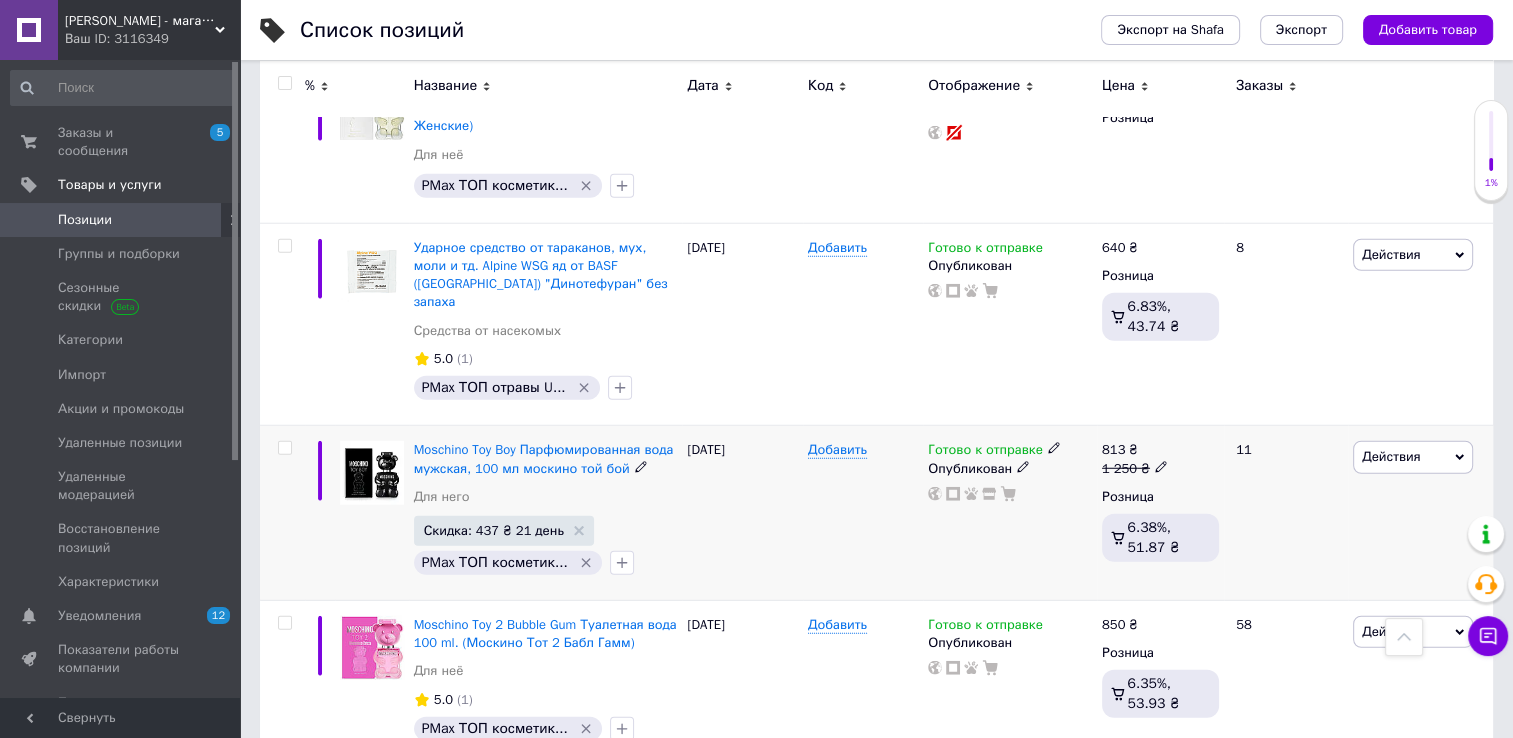 click 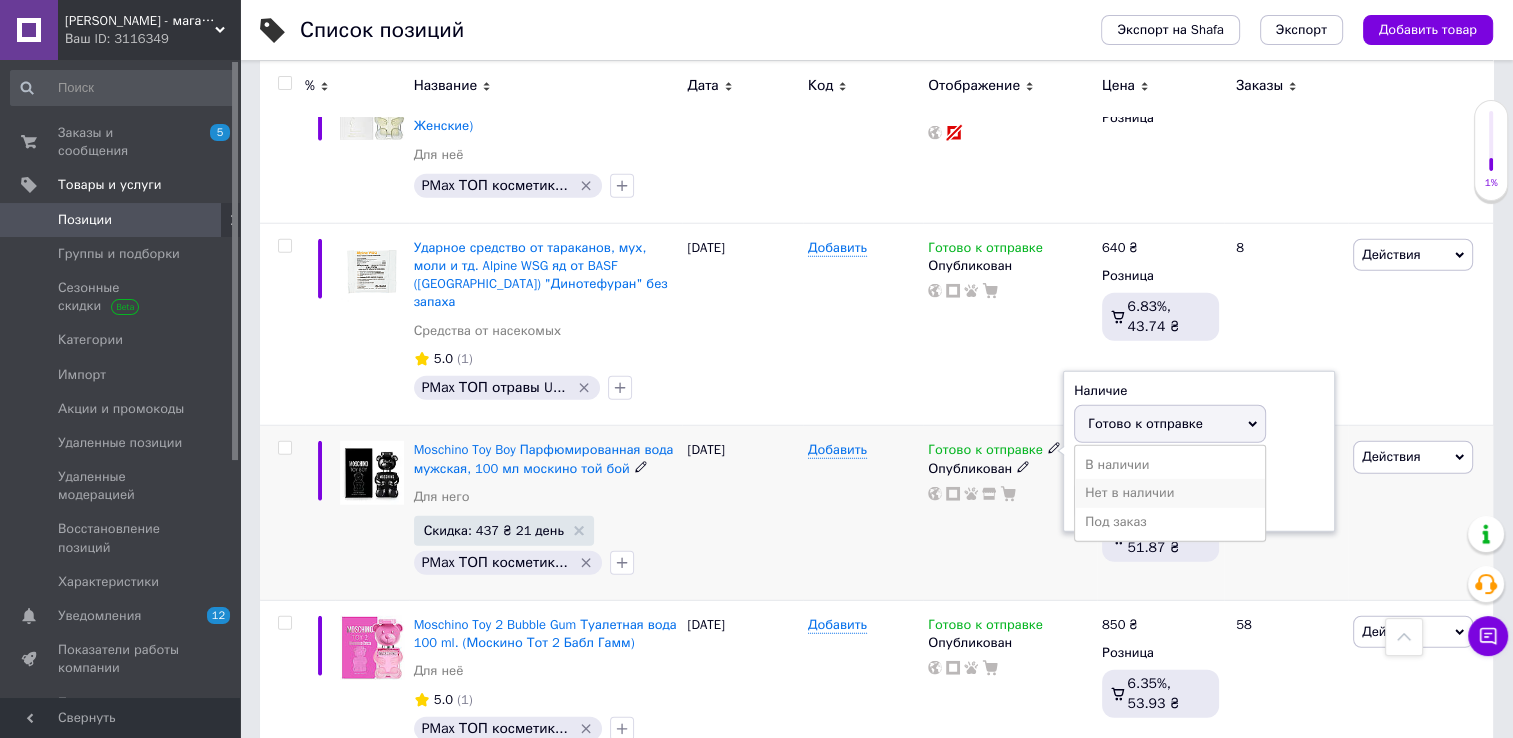 click on "Нет в наличии" at bounding box center [1170, 493] 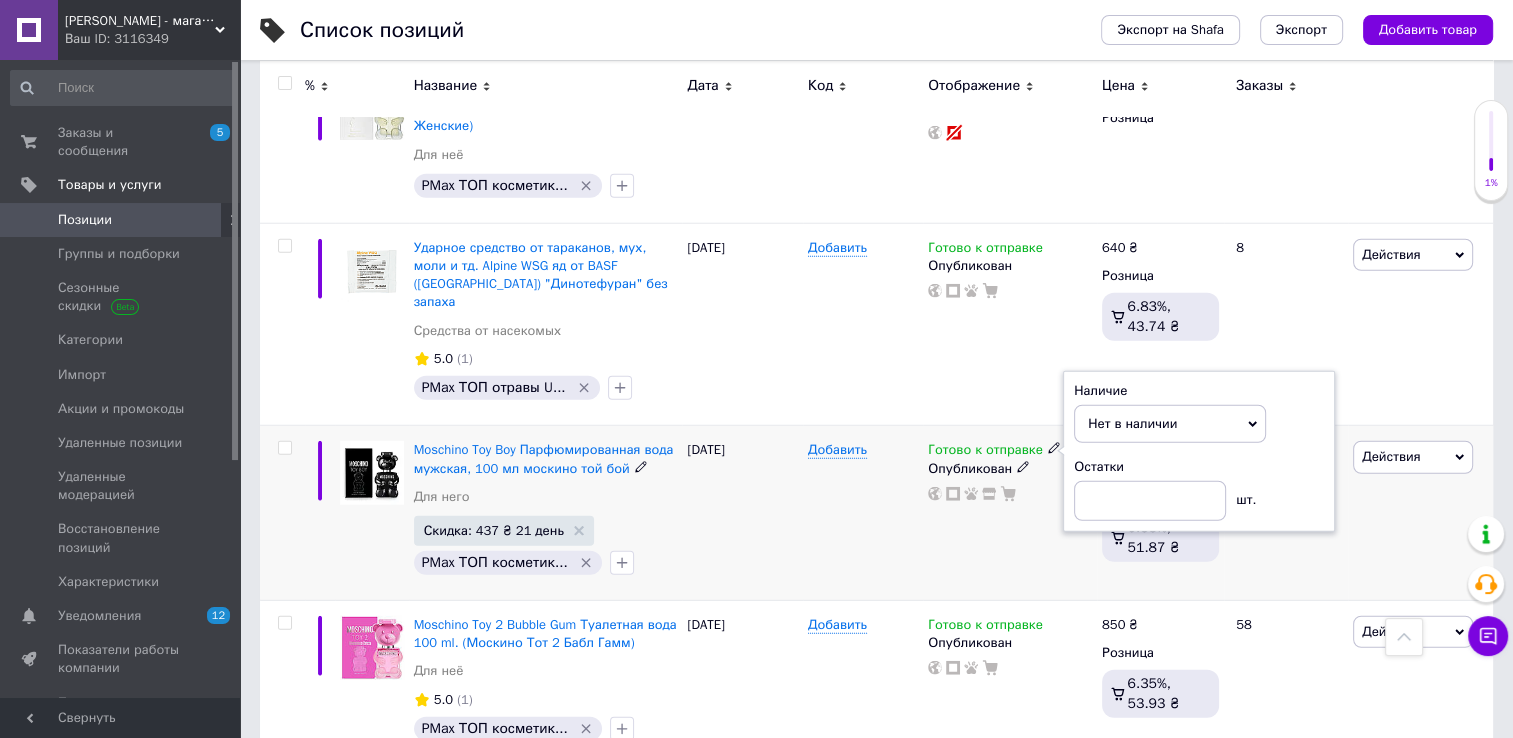 click on "Добавить" at bounding box center [863, 513] 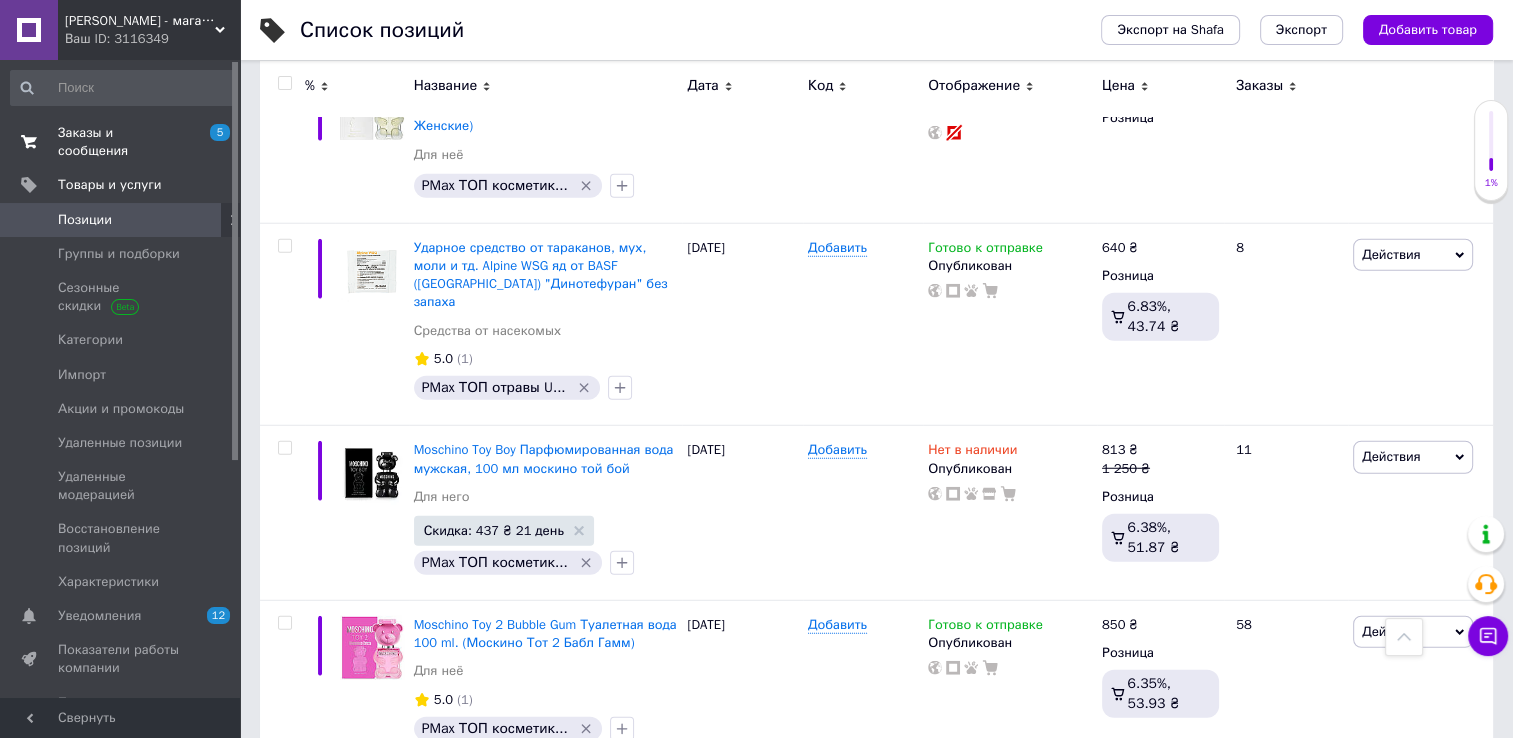 click on "Заказы и сообщения" at bounding box center (121, 142) 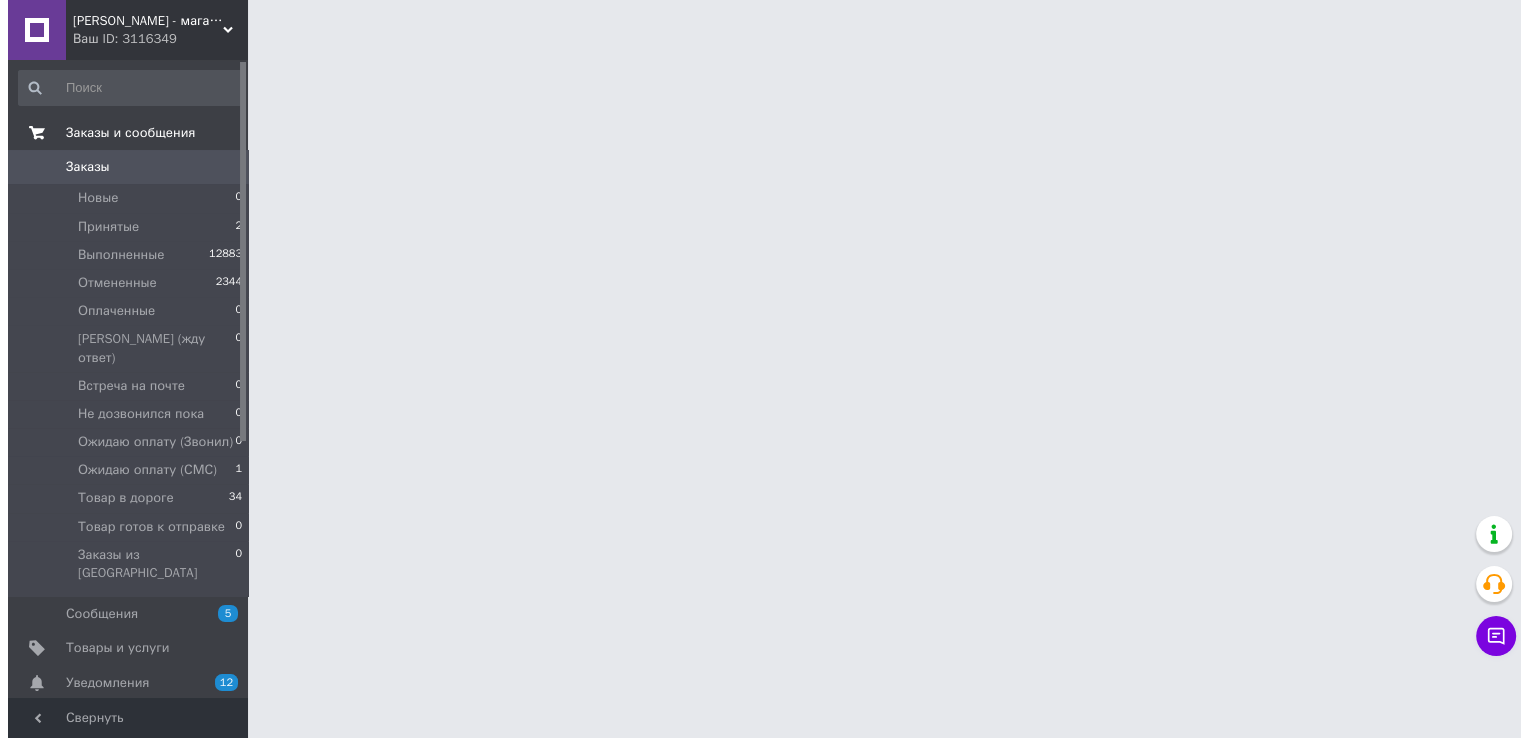 scroll, scrollTop: 0, scrollLeft: 0, axis: both 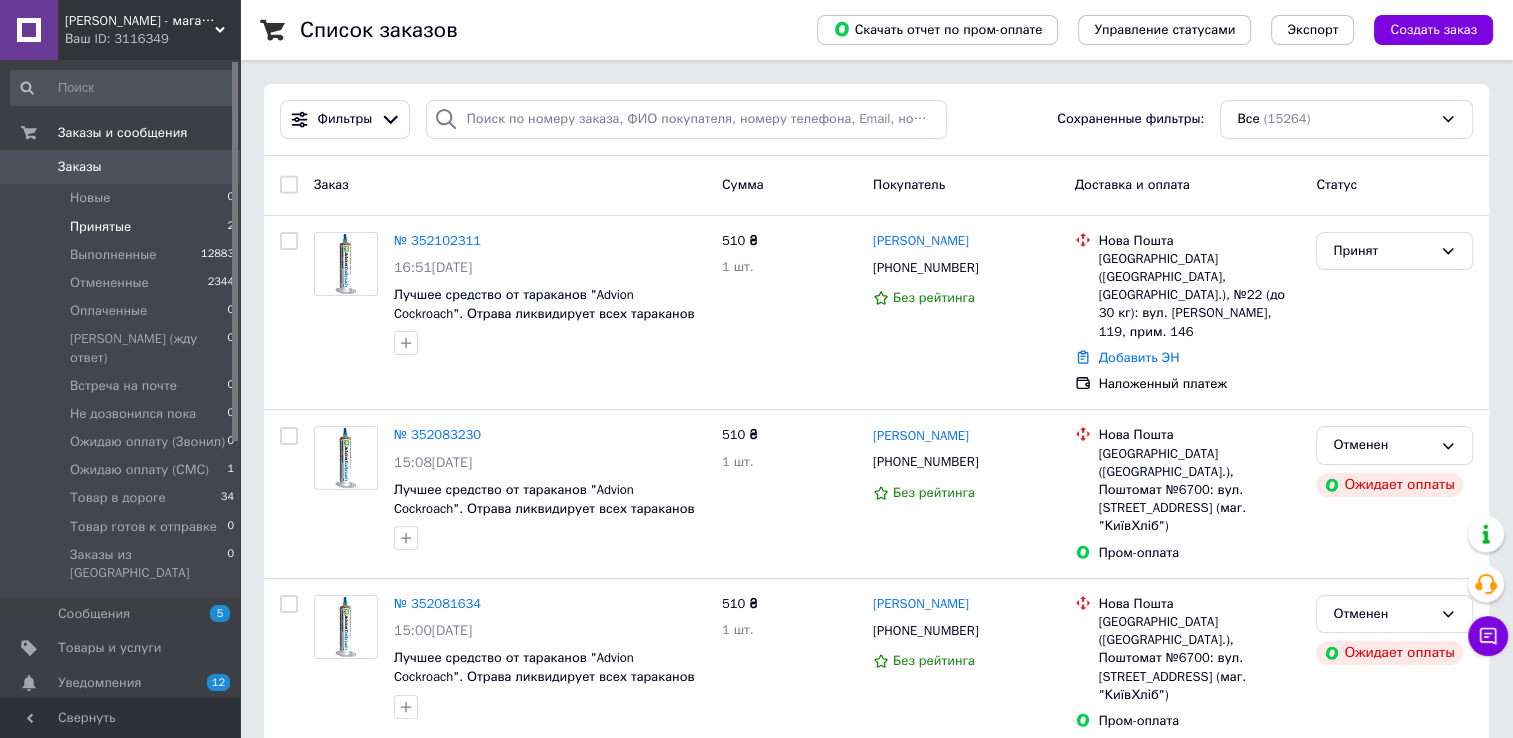 click on "Принятые" at bounding box center (100, 227) 